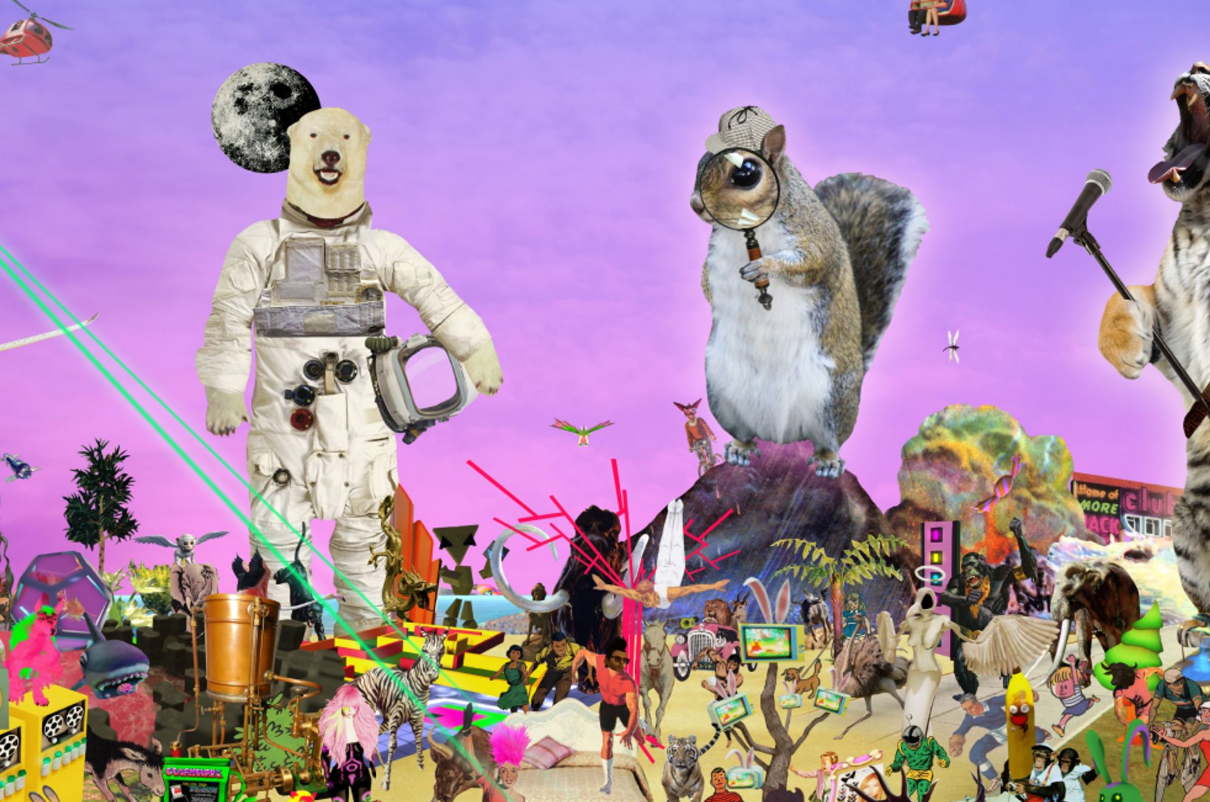 scroll, scrollTop: 0, scrollLeft: 0, axis: both 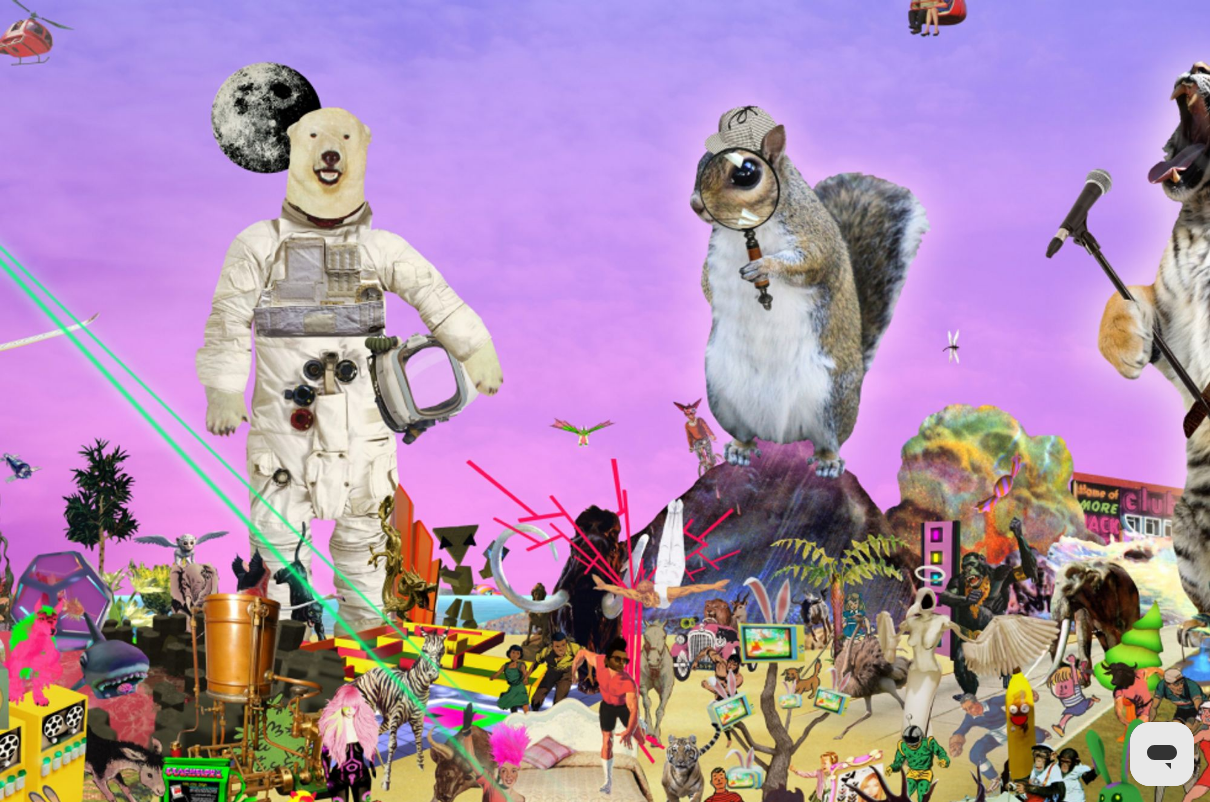 click at bounding box center [80, 2525] 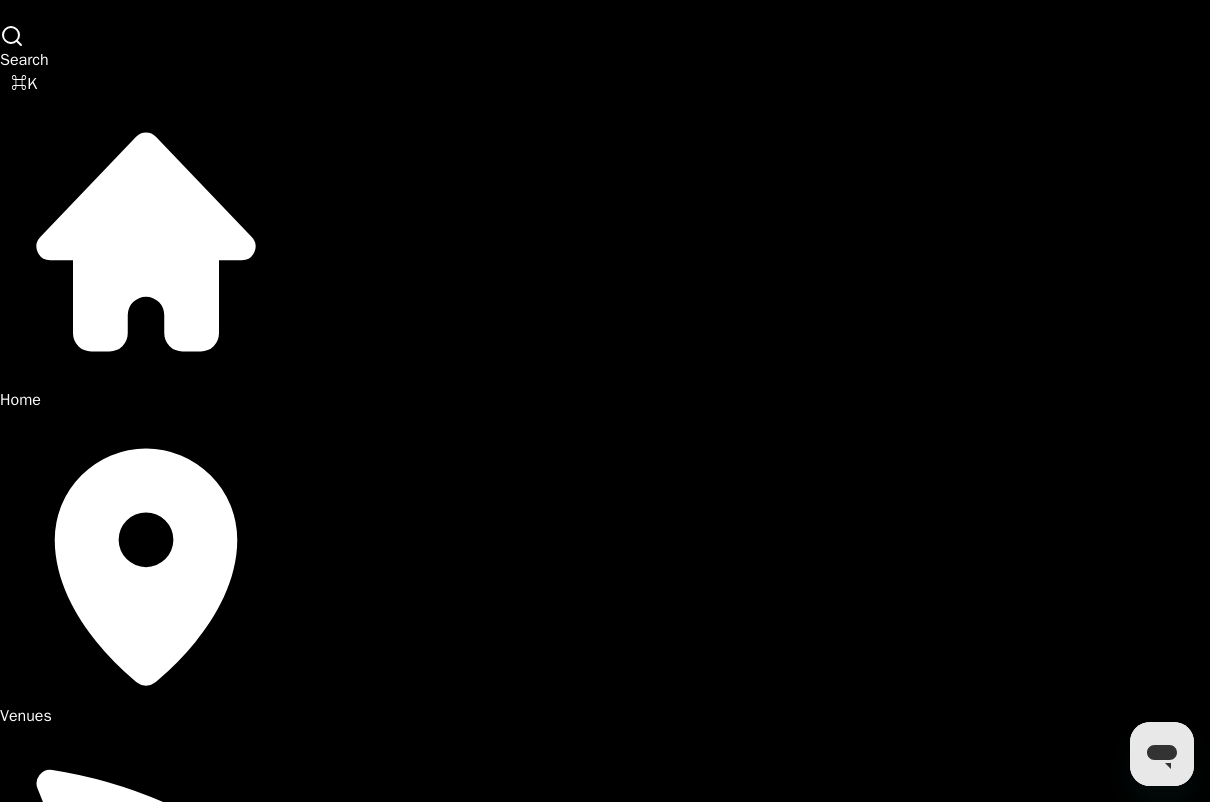 click on "Venues" at bounding box center (146, 569) 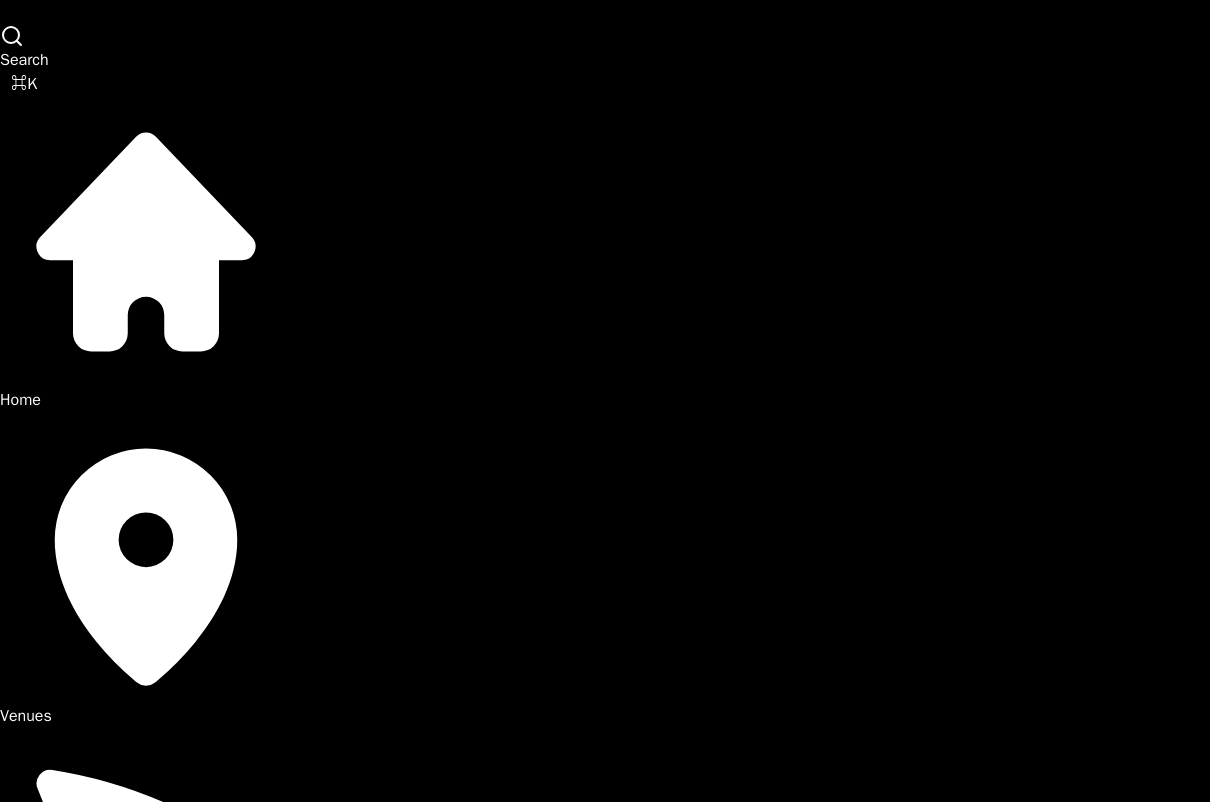 scroll, scrollTop: 949, scrollLeft: 0, axis: vertical 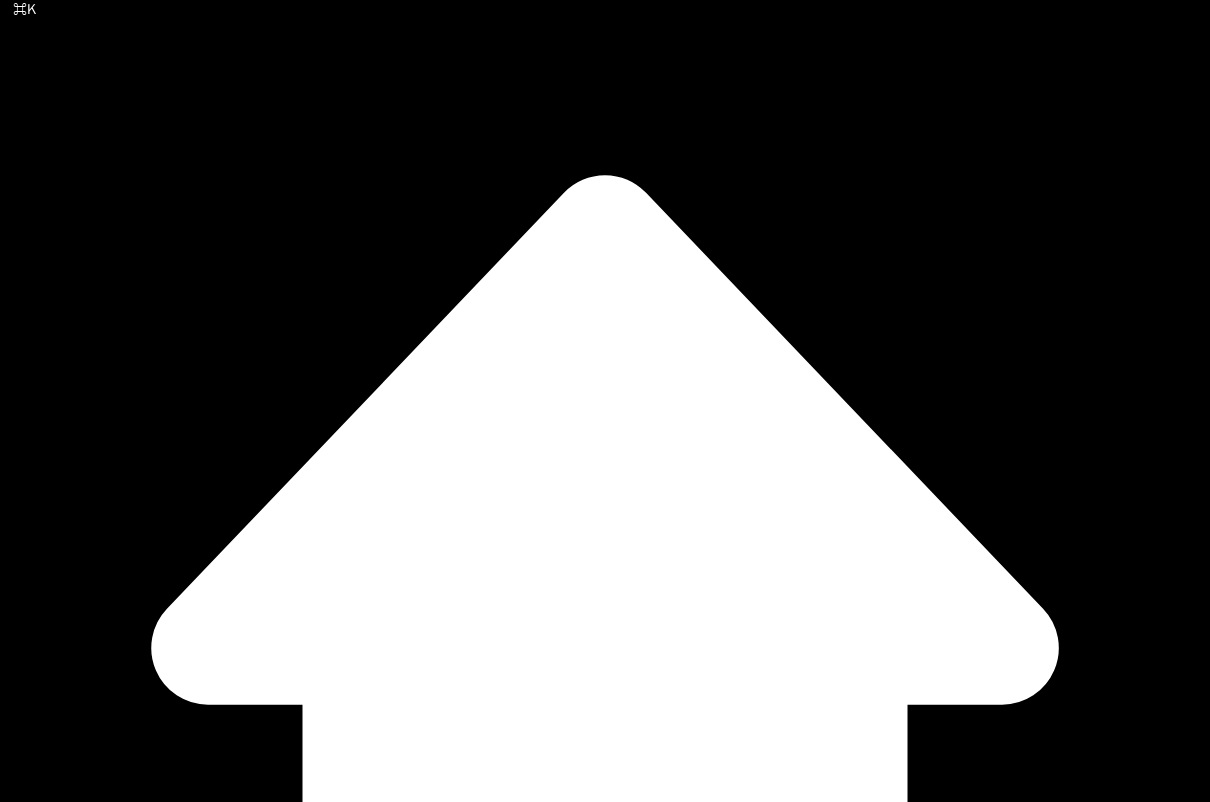 click at bounding box center [-30, 16152] 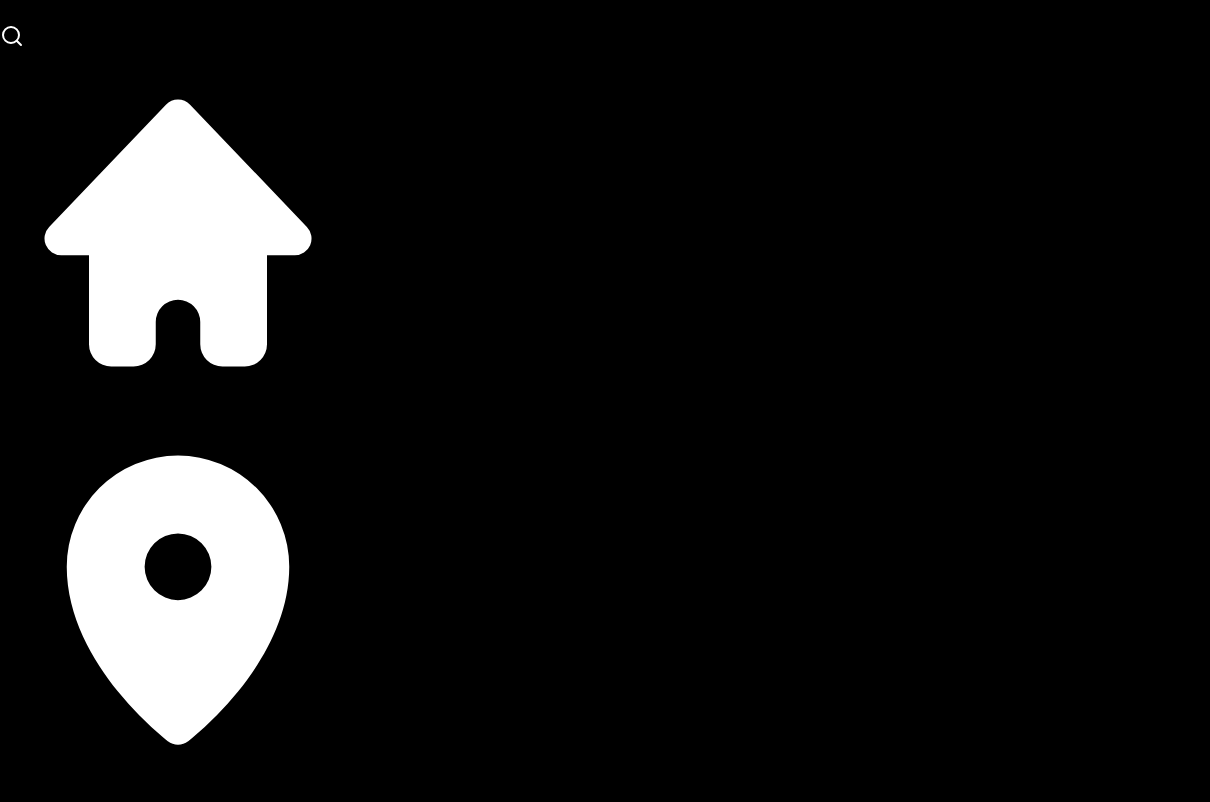 scroll, scrollTop: 1, scrollLeft: 1, axis: both 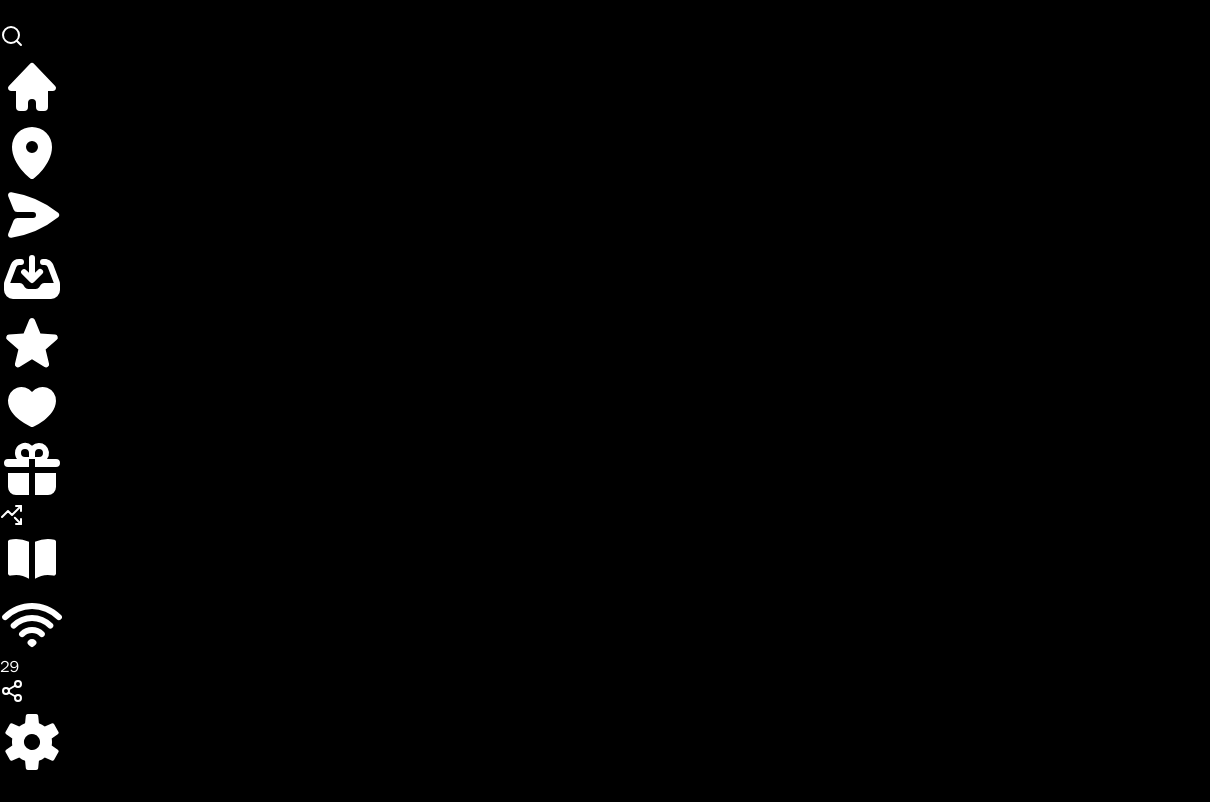 click on "Booking Types" at bounding box center [605, 40280] 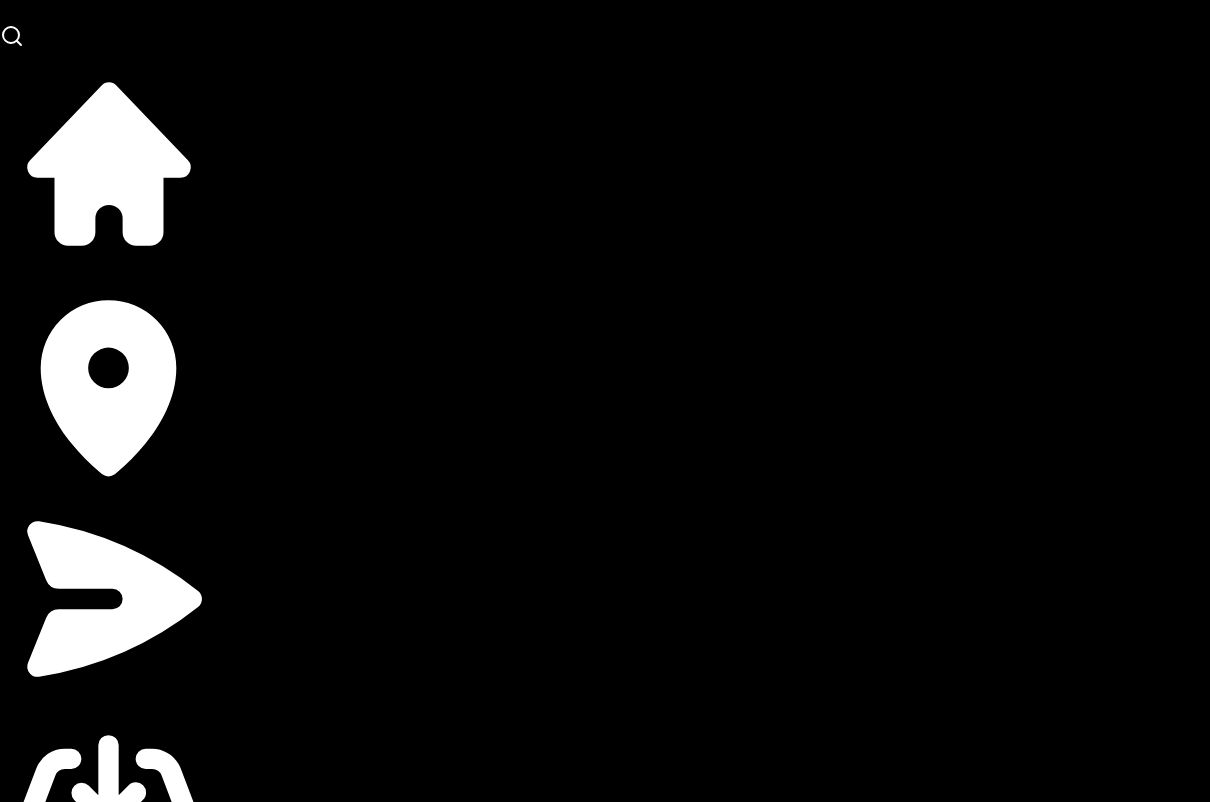 scroll, scrollTop: 0, scrollLeft: 0, axis: both 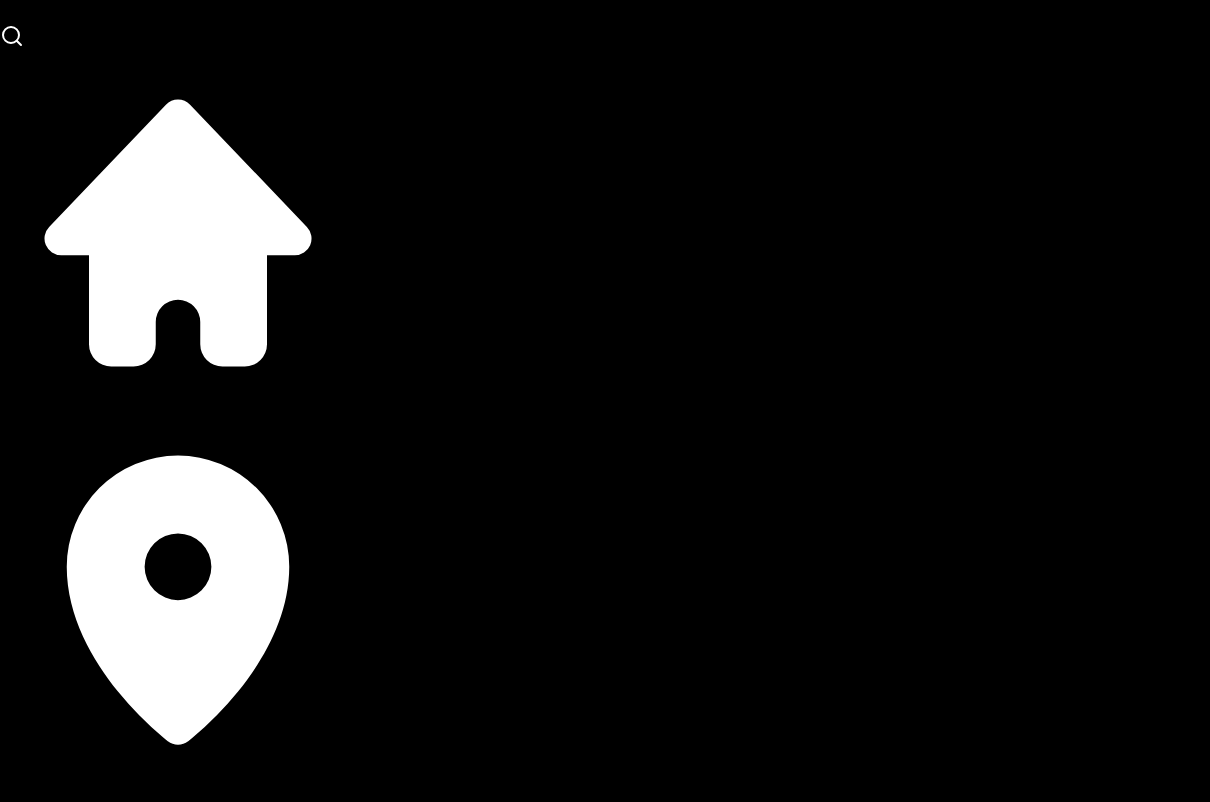 click on "Design" at bounding box center (605, 18016) 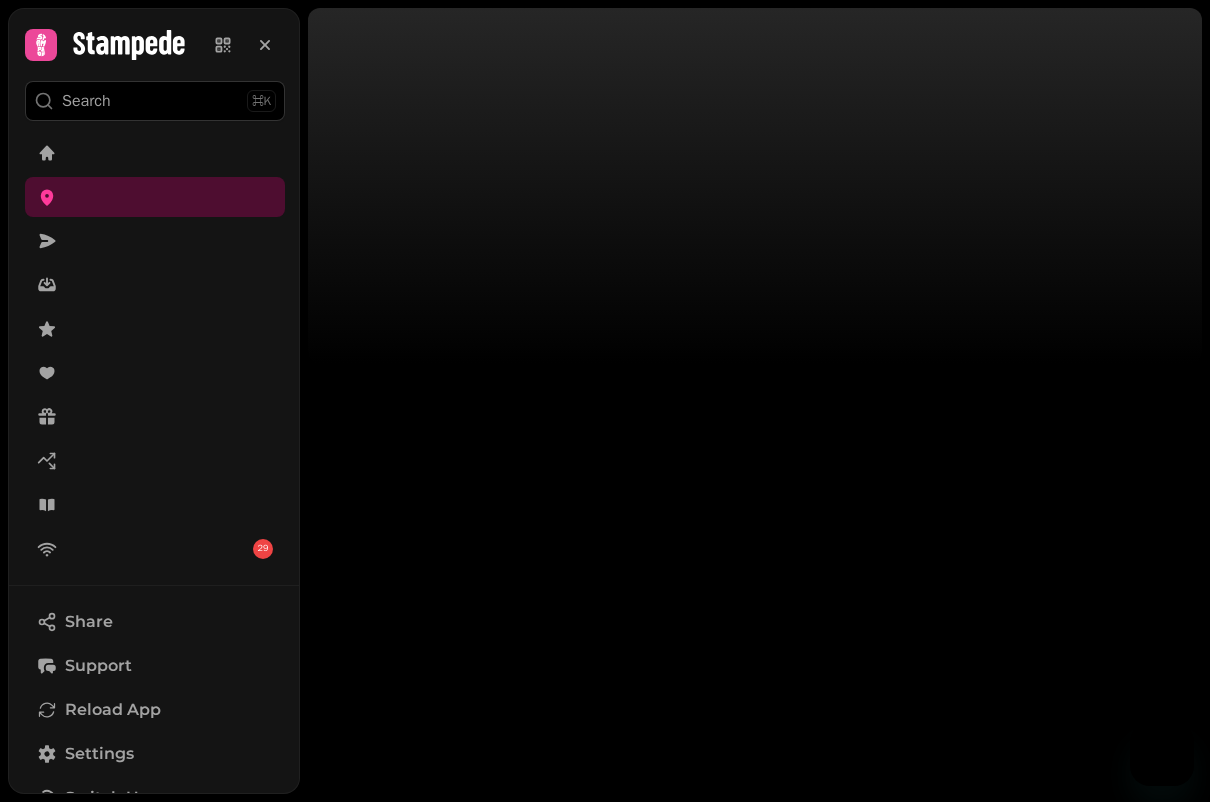 scroll, scrollTop: 0, scrollLeft: 0, axis: both 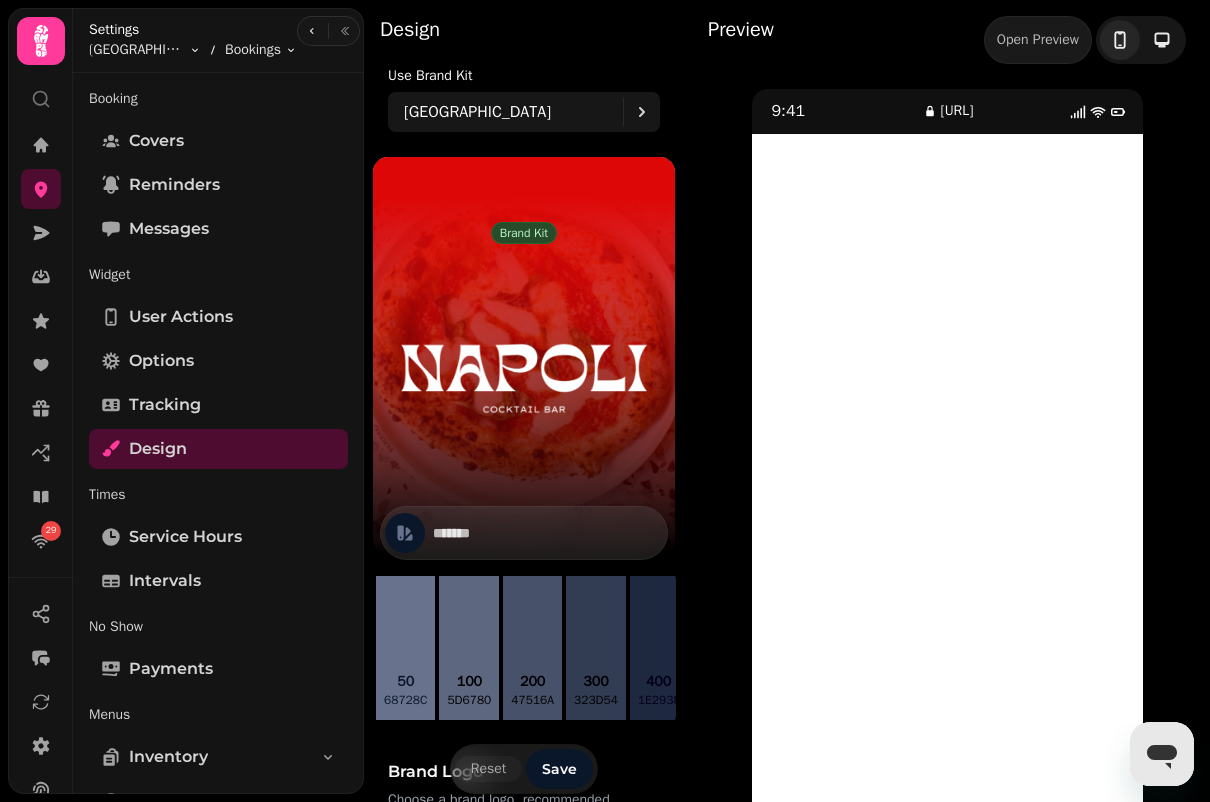 click at bounding box center [345, 31] 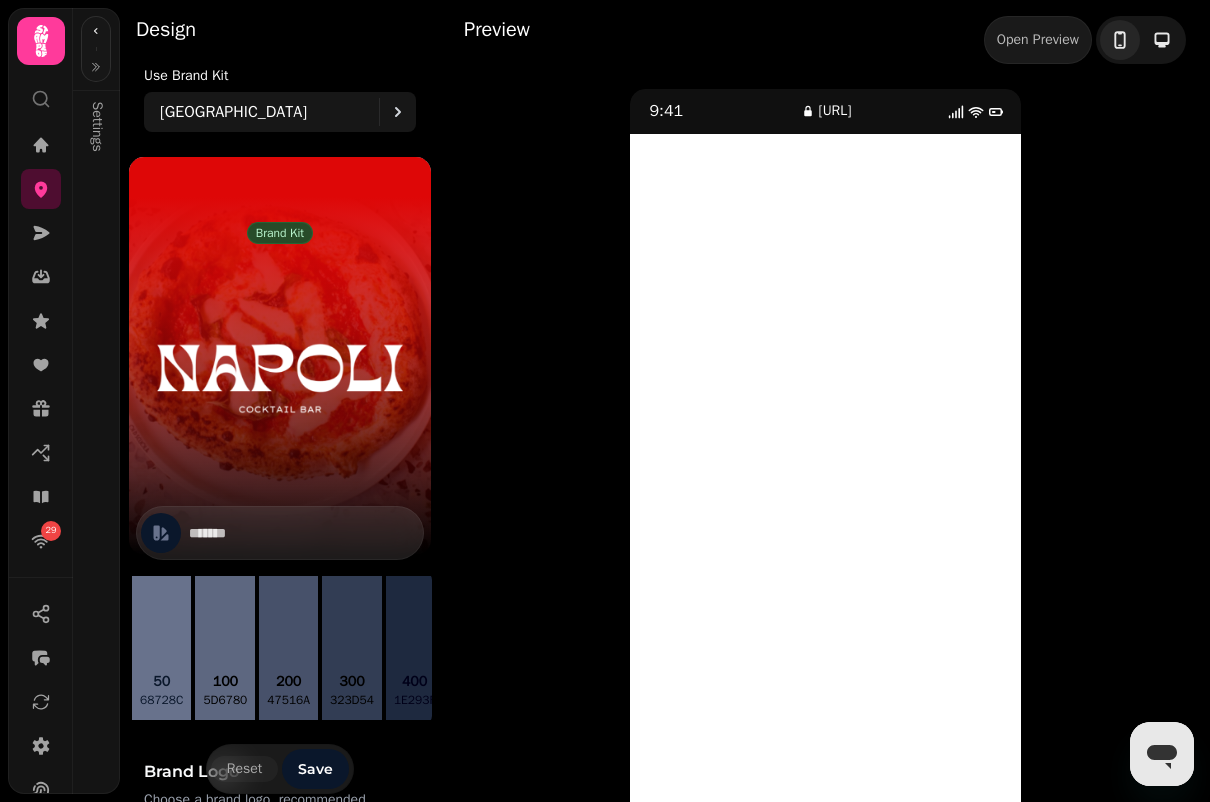 click on "Open Preview" at bounding box center [1038, 40] 